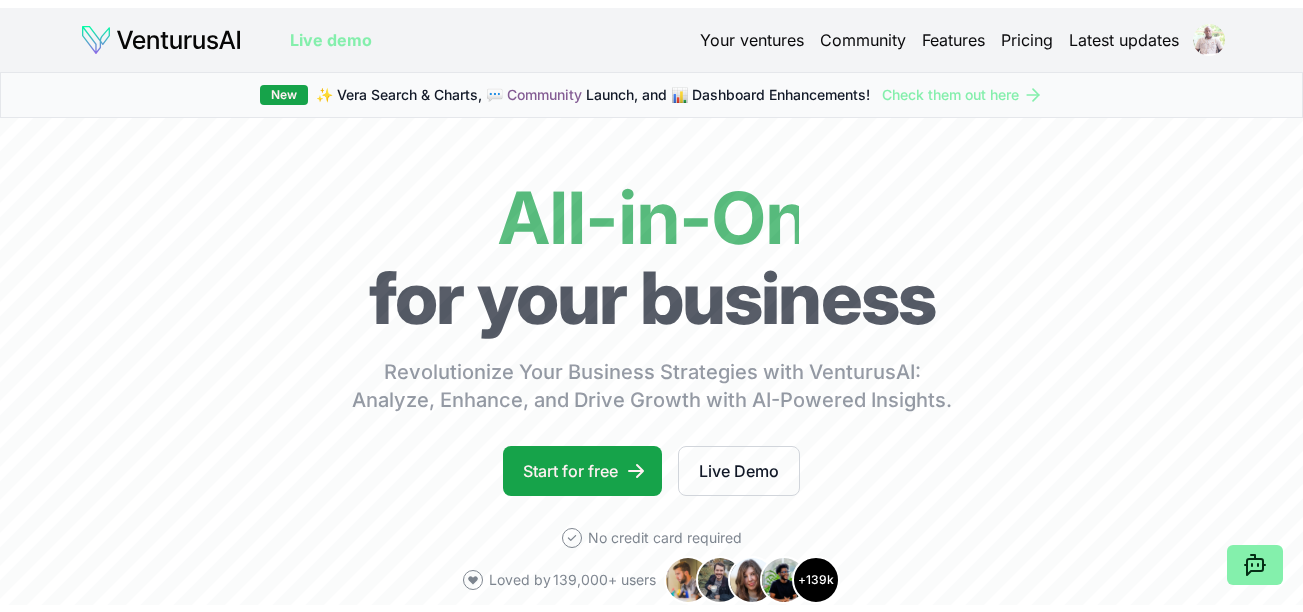 scroll, scrollTop: 0, scrollLeft: 0, axis: both 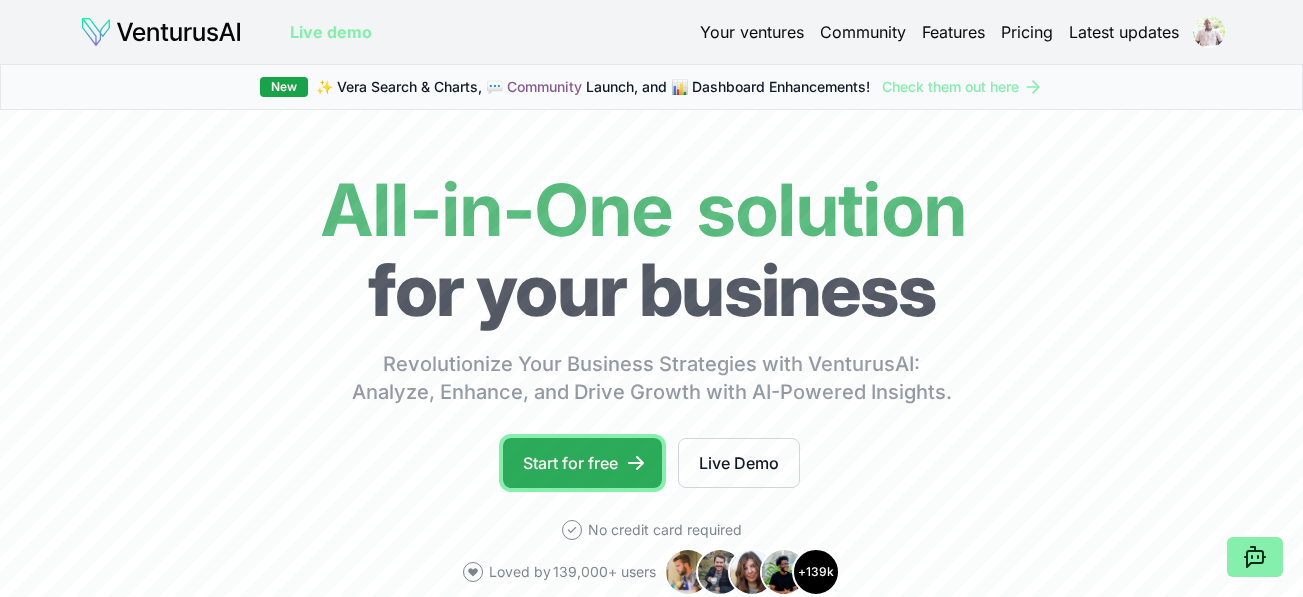click on "Start for free" at bounding box center (582, 463) 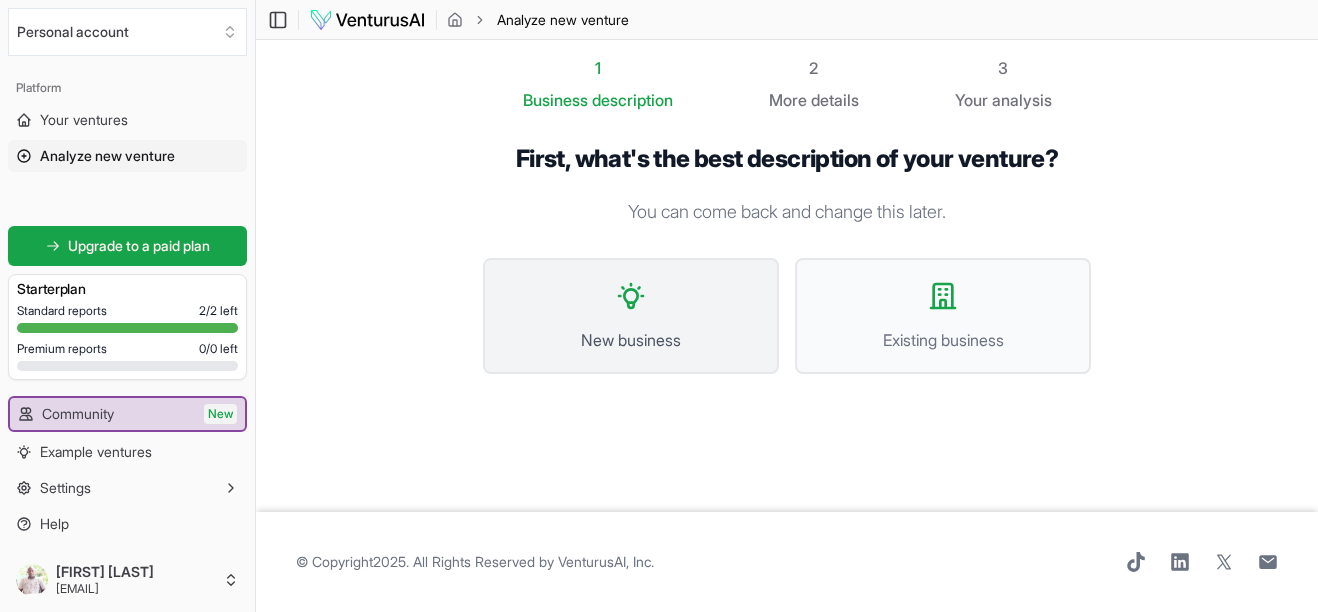 click on "New business" at bounding box center (631, 340) 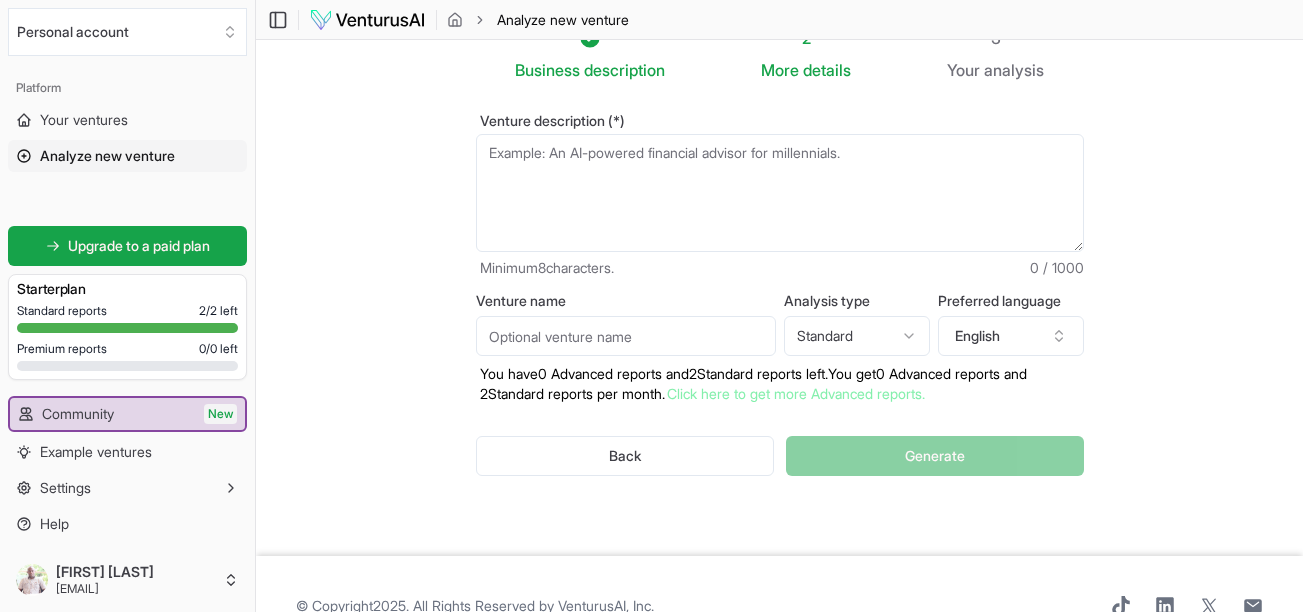 scroll, scrollTop: 34, scrollLeft: 0, axis: vertical 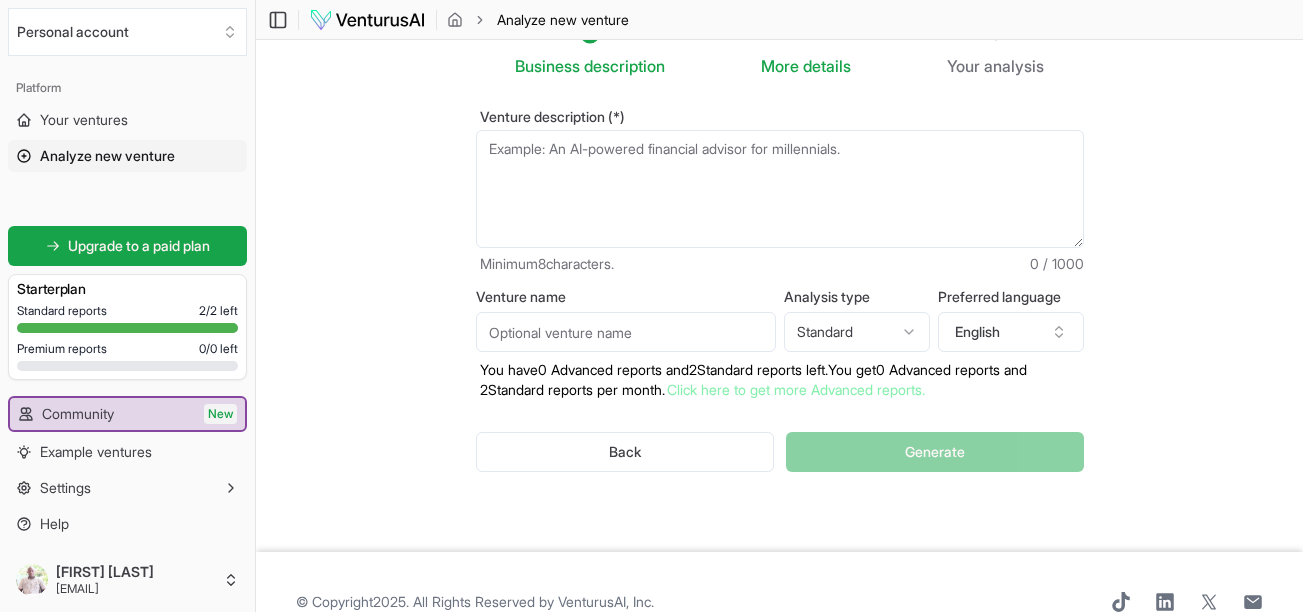 click on "Venture name" at bounding box center [626, 332] 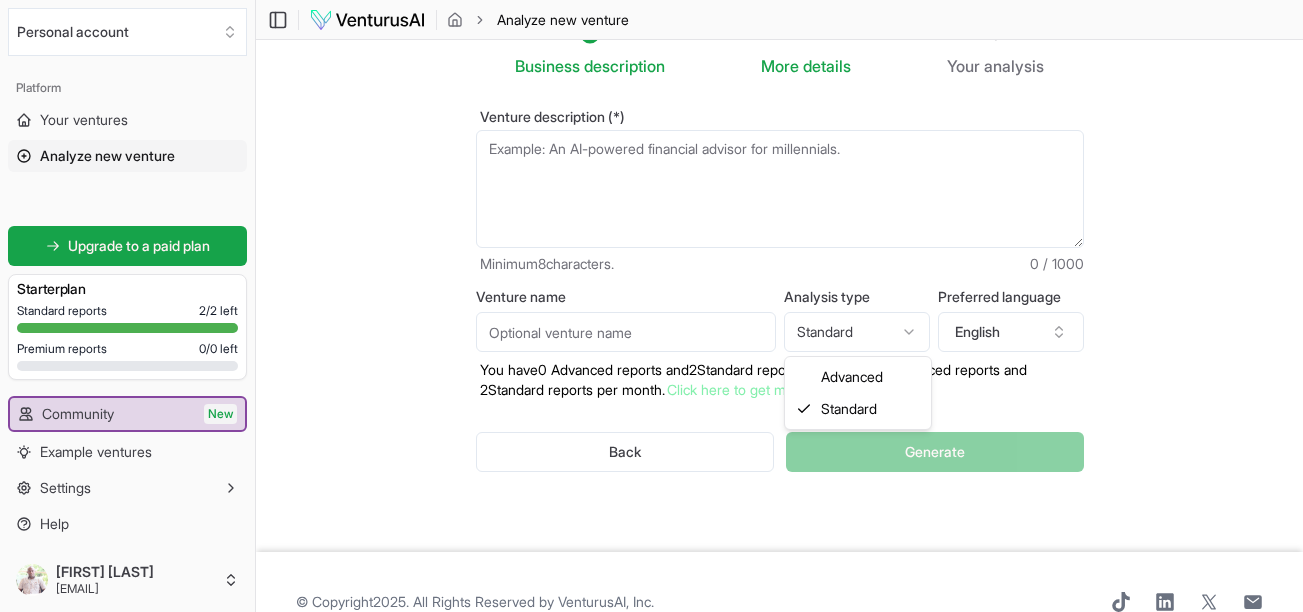 click on "We value your privacy We use cookies to enhance your browsing experience, serve personalized ads or content, and analyze our traffic. By clicking "Accept All", you consent to our use of cookies. Customize Accept All Customize Consent Preferences We use cookies to help you navigate efficiently and perform certain functions. You will find detailed information about all cookies under each consent category below. The cookies that are categorized as "Necessary" are stored on your browser as they are essential for enabling the basic functionalities of the site. ... Show more Necessary Always Active Necessary cookies are required to enable the basic features of this site, such as providing secure log-in or adjusting your consent preferences. These cookies do not store any personally identifiable data. Cookie cookieyes-consent Duration 1 year Description Cookie __cf_bm Duration 1 hour Description This cookie, set by Cloudflare, is used to support Cloudflare Bot Management. Cookie _cfuvid Duration session lidc" at bounding box center (651, 272) 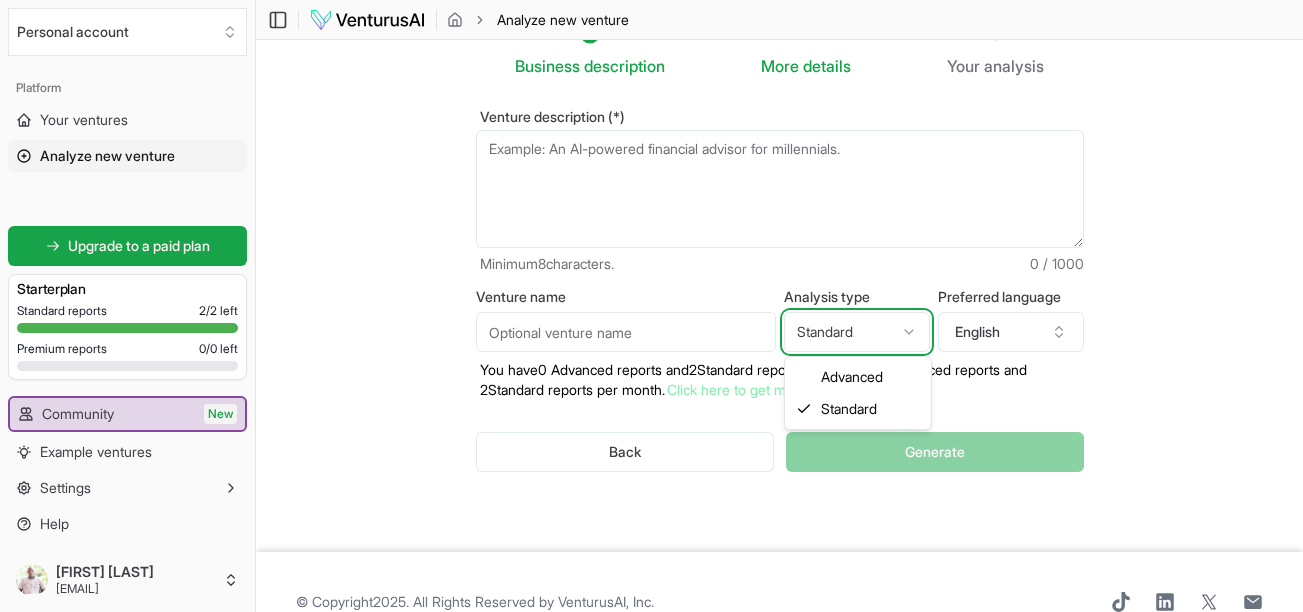 click on "We value your privacy We use cookies to enhance your browsing experience, serve personalized ads or content, and analyze our traffic. By clicking "Accept All", you consent to our use of cookies. Customize Accept All Customize Consent Preferences We use cookies to help you navigate efficiently and perform certain functions. You will find detailed information about all cookies under each consent category below. The cookies that are categorized as "Necessary" are stored on your browser as they are essential for enabling the basic functionalities of the site. ... Show more Necessary Always Active Necessary cookies are required to enable the basic features of this site, such as providing secure log-in or adjusting your consent preferences. These cookies do not store any personally identifiable data. Cookie cookieyes-consent Duration 1 year Description Cookie __cf_bm Duration 1 hour Description This cookie, set by Cloudflare, is used to support Cloudflare Bot Management. Cookie _cfuvid Duration session lidc" at bounding box center (651, 272) 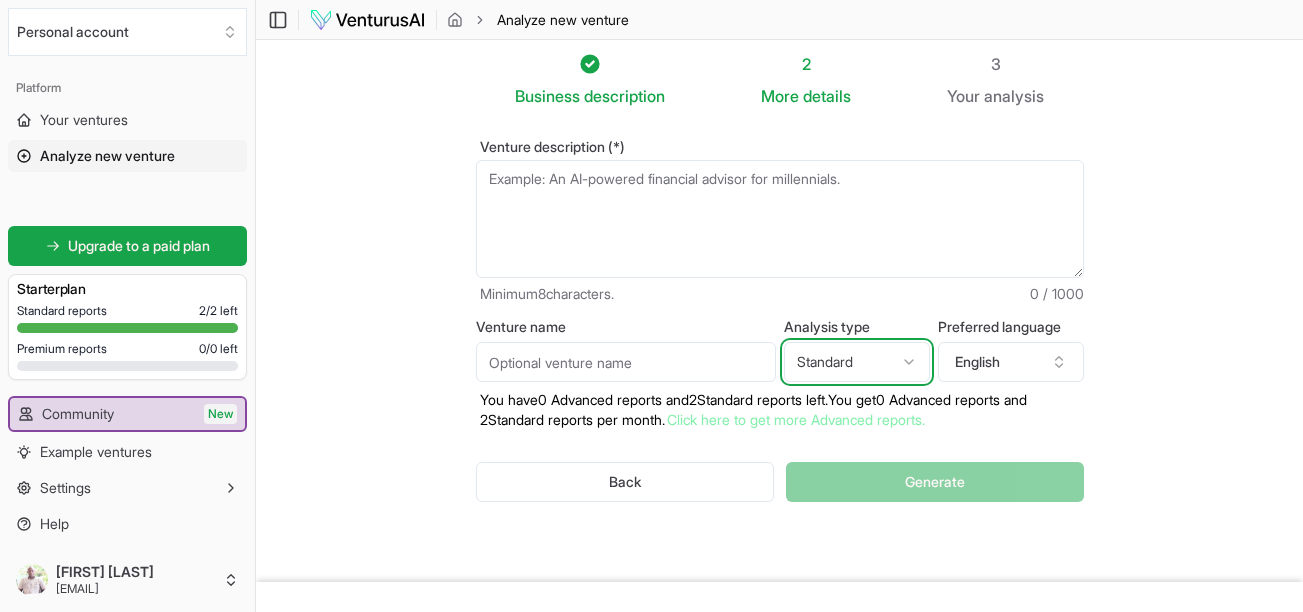 scroll, scrollTop: 0, scrollLeft: 0, axis: both 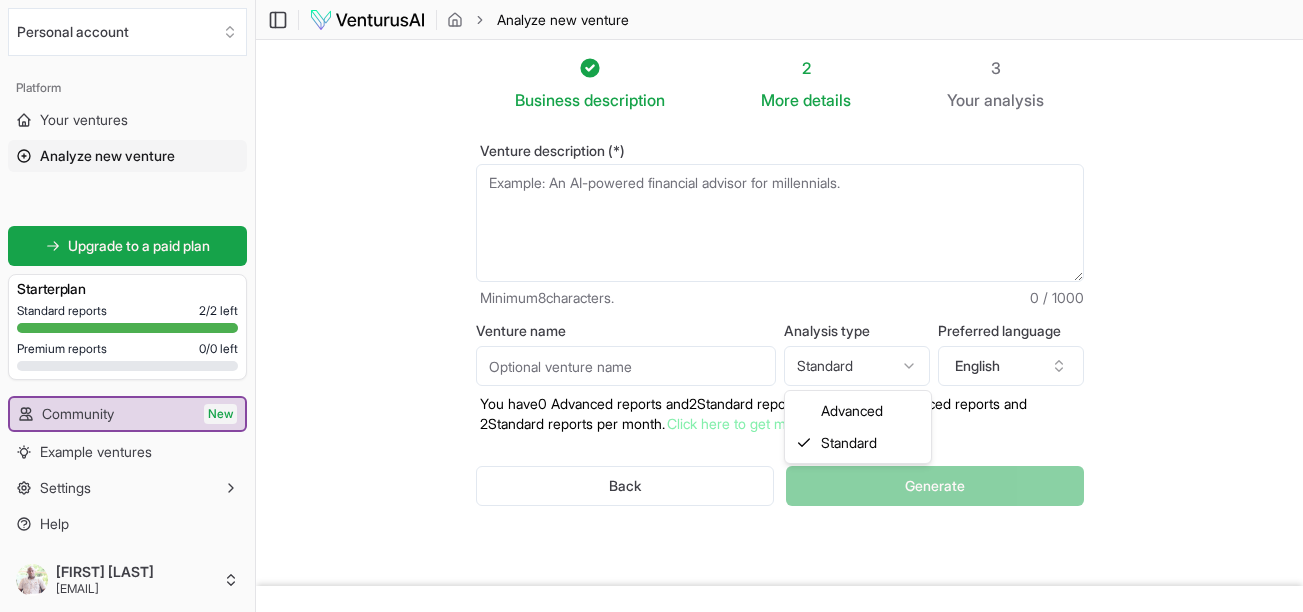 click on "We value your privacy We use cookies to enhance your browsing experience, serve personalized ads or content, and analyze our traffic. By clicking "Accept All", you consent to our use of cookies. Customize Accept All Customize Consent Preferences We use cookies to help you navigate efficiently and perform certain functions. You will find detailed information about all cookies under each consent category below. The cookies that are categorized as "Necessary" are stored on your browser as they are essential for enabling the basic functionalities of the site. ... Show more Necessary Always Active Necessary cookies are required to enable the basic features of this site, such as providing secure log-in or adjusting your consent preferences. These cookies do not store any personally identifiable data. Cookie cookieyes-consent Duration 1 year Description Cookie __cf_bm Duration 1 hour Description This cookie, set by Cloudflare, is used to support Cloudflare Bot Management. Cookie _cfuvid Duration session lidc" at bounding box center (651, 306) 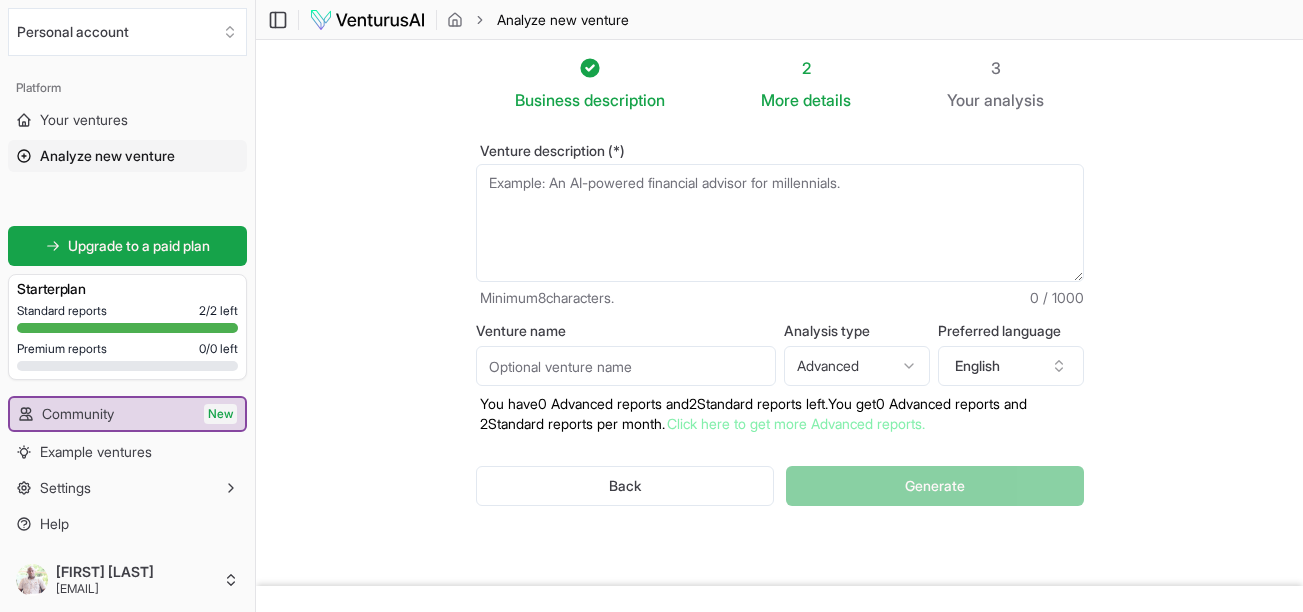 click on "We value your privacy We use cookies to enhance your browsing experience, serve personalized ads or content, and analyze our traffic. By clicking "Accept All", you consent to our use of cookies. Customize Accept All Customize Consent Preferences We use cookies to help you navigate efficiently and perform certain functions. You will find detailed information about all cookies under each consent category below. The cookies that are categorized as "Necessary" are stored on your browser as they are essential for enabling the basic functionalities of the site. ... Show more Necessary Always Active Necessary cookies are required to enable the basic features of this site, such as providing secure log-in or adjusting your consent preferences. These cookies do not store any personally identifiable data. Cookie cookieyes-consent Duration 1 year Description Cookie __cf_bm Duration 1 hour Description This cookie, set by Cloudflare, is used to support Cloudflare Bot Management. Cookie _cfuvid Duration session lidc" at bounding box center (651, 306) 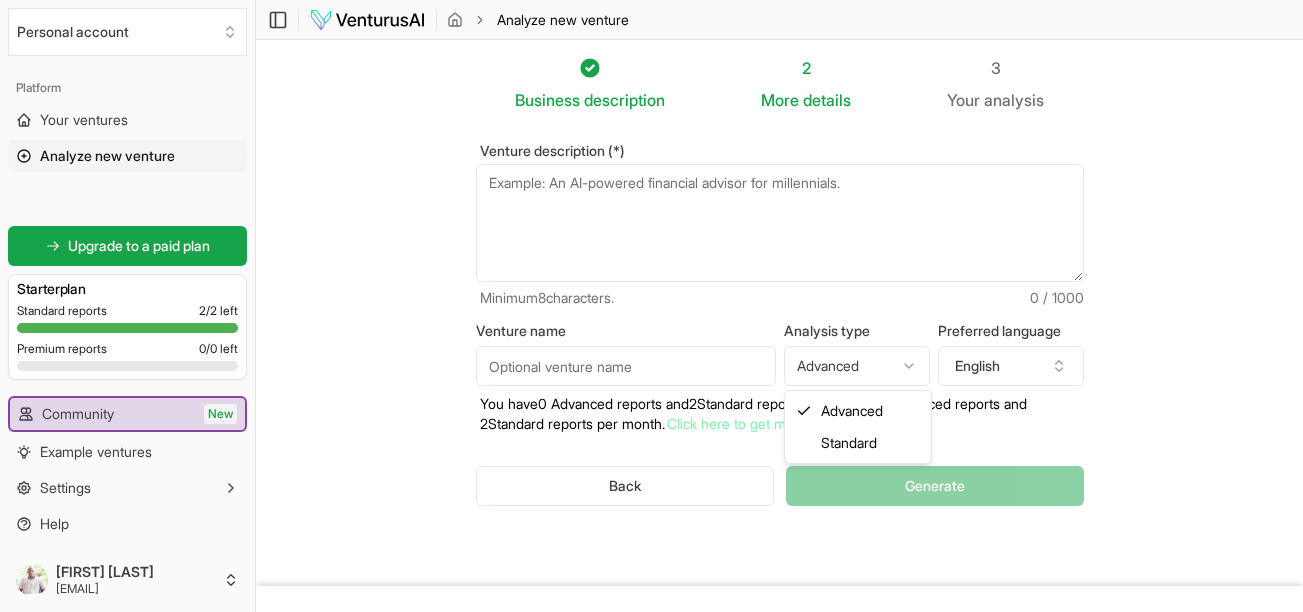 select on "standard" 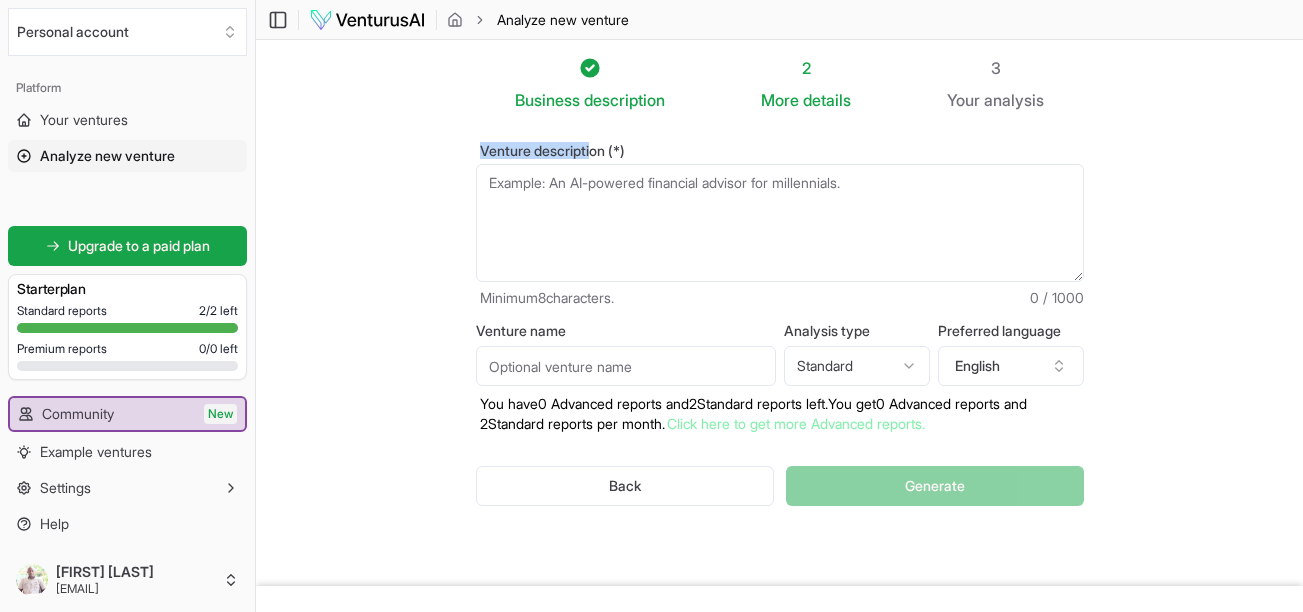 drag, startPoint x: 480, startPoint y: 151, endPoint x: 596, endPoint y: 153, distance: 116.01724 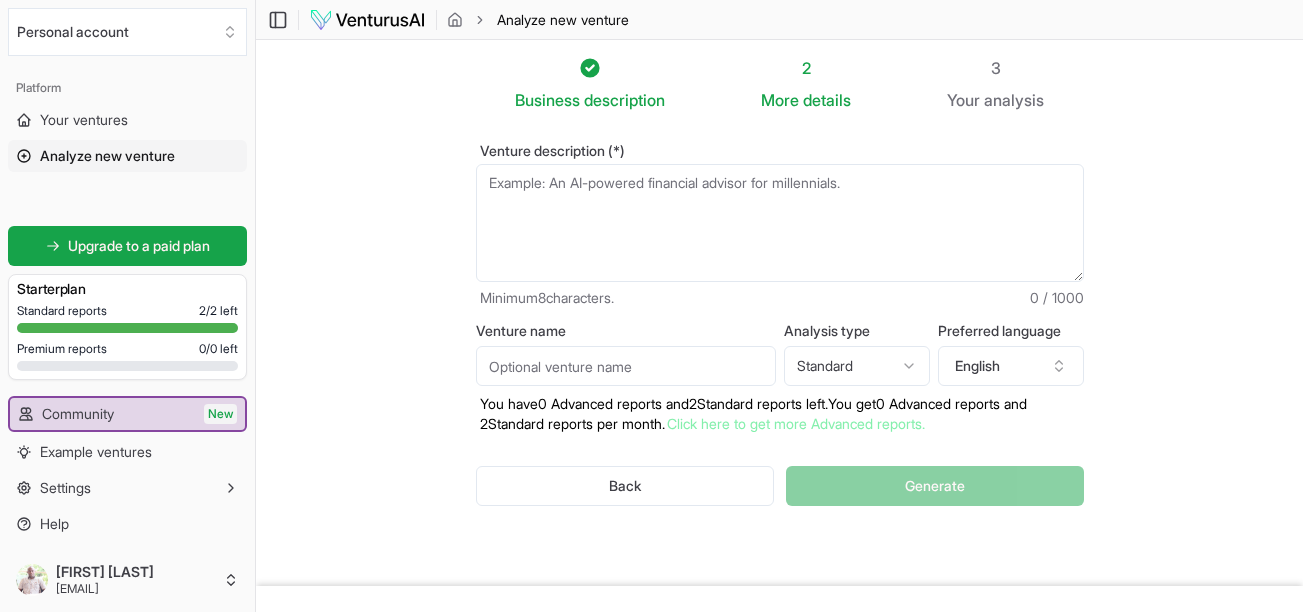drag, startPoint x: 596, startPoint y: 153, endPoint x: 688, endPoint y: 161, distance: 92.34717 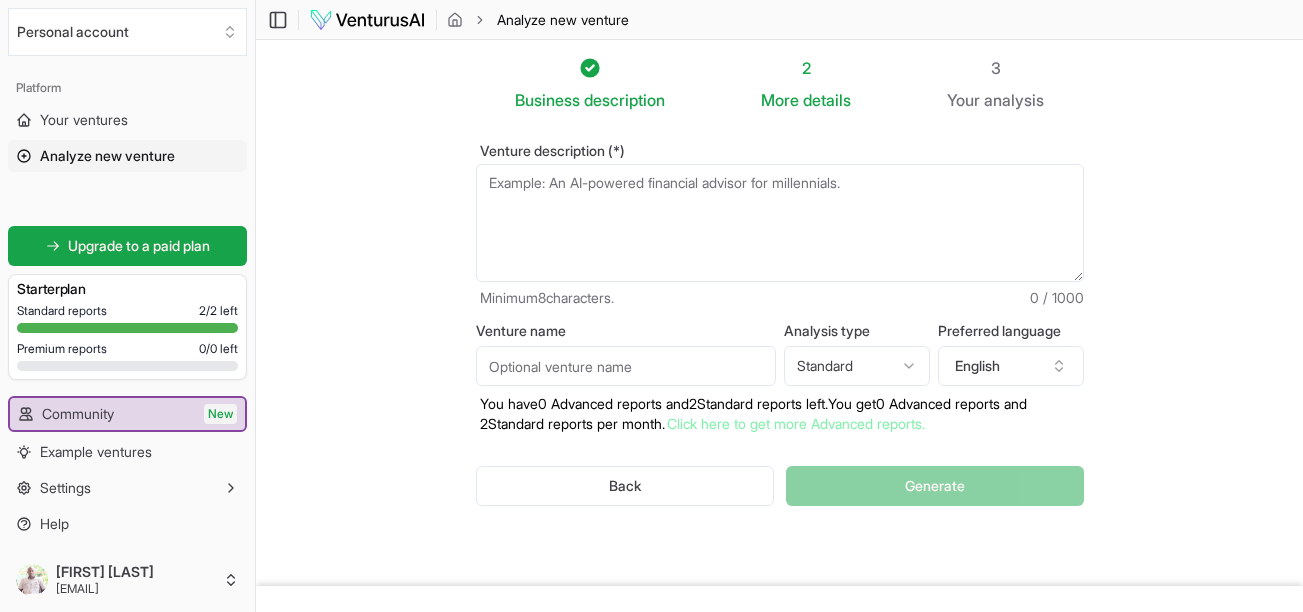 click on "Venture description (*) Minimum  8  characters. 0 / 1000" at bounding box center [780, 226] 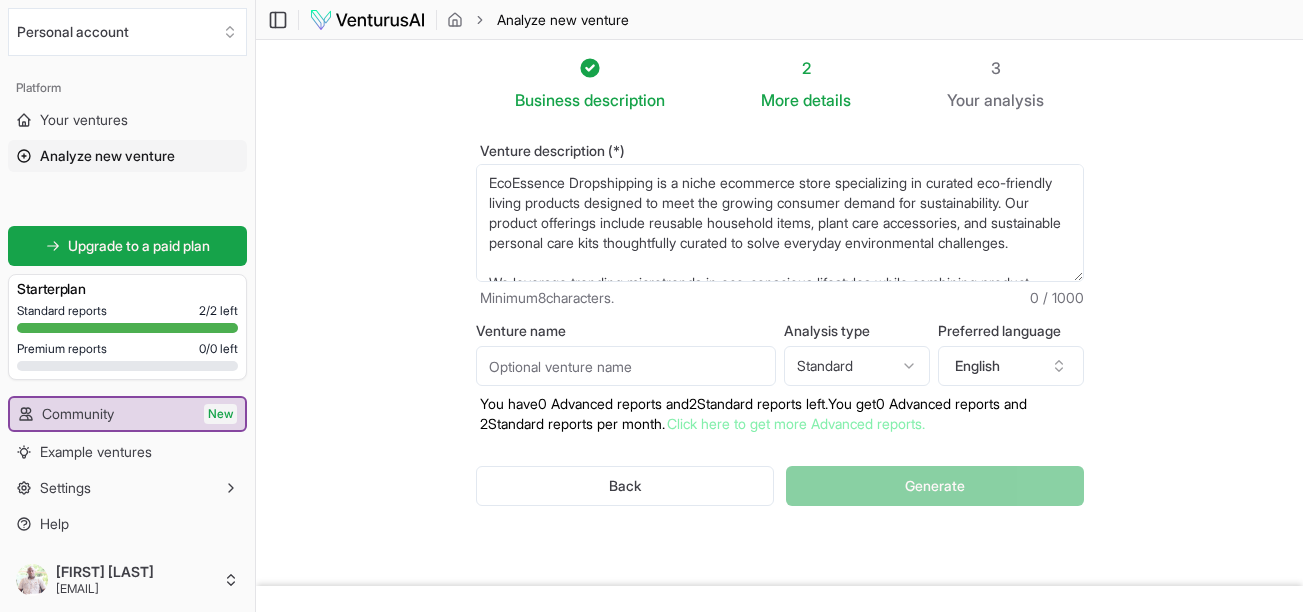 scroll, scrollTop: 230, scrollLeft: 0, axis: vertical 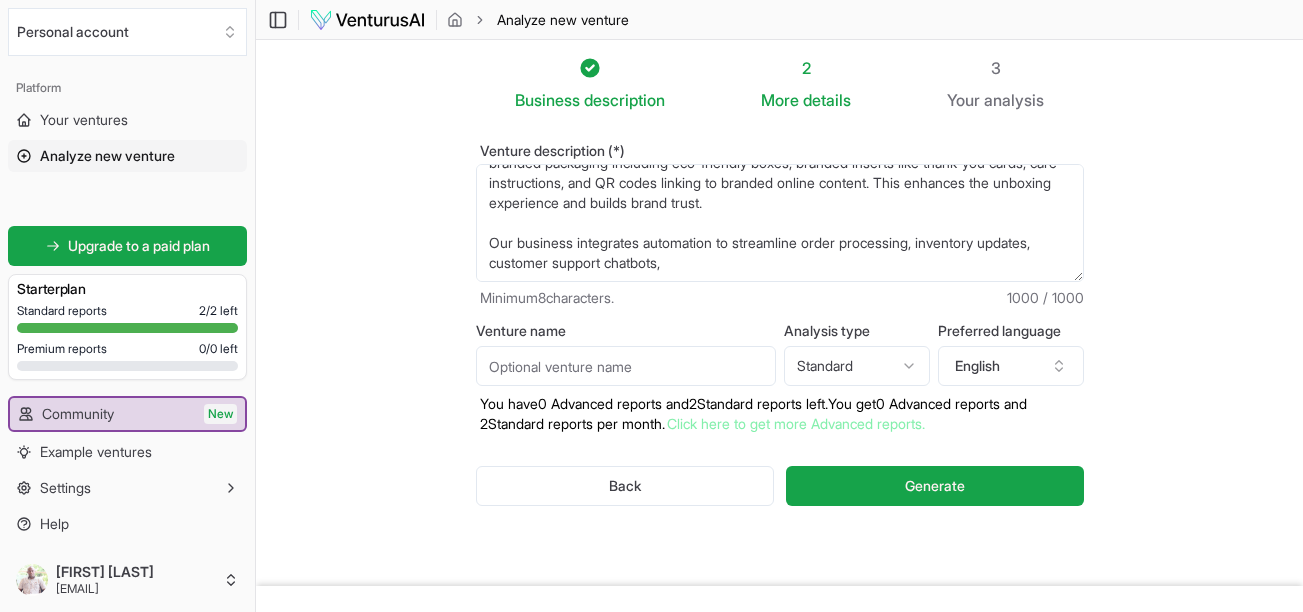 type on "EcoEssence Dropshipping is a niche ecommerce store specializing in curated eco-friendly living products designed to meet the growing consumer demand for sustainability. Our product offerings include reusable household items, plant care accessories, and sustainable personal care kits thoughtfully curated to solve everyday environmental challenges.
We leverage trending microtrends in eco-conscious lifestyles while combining product bundles to enhance convenience and value for customers.
To overcome typical dropshipping challenges—such as limited branding and poor packaging—we partner with white-label suppliers and third-party fulfillment centers to deliver custom-branded packaging including eco-friendly boxes, branded inserts like thank-you cards, care instructions, and QR codes linking to branded online content. This enhances the unboxing experience and builds brand trust.
Our business integrates automation to streamline order processing, inventory updates, customer support chatbots," 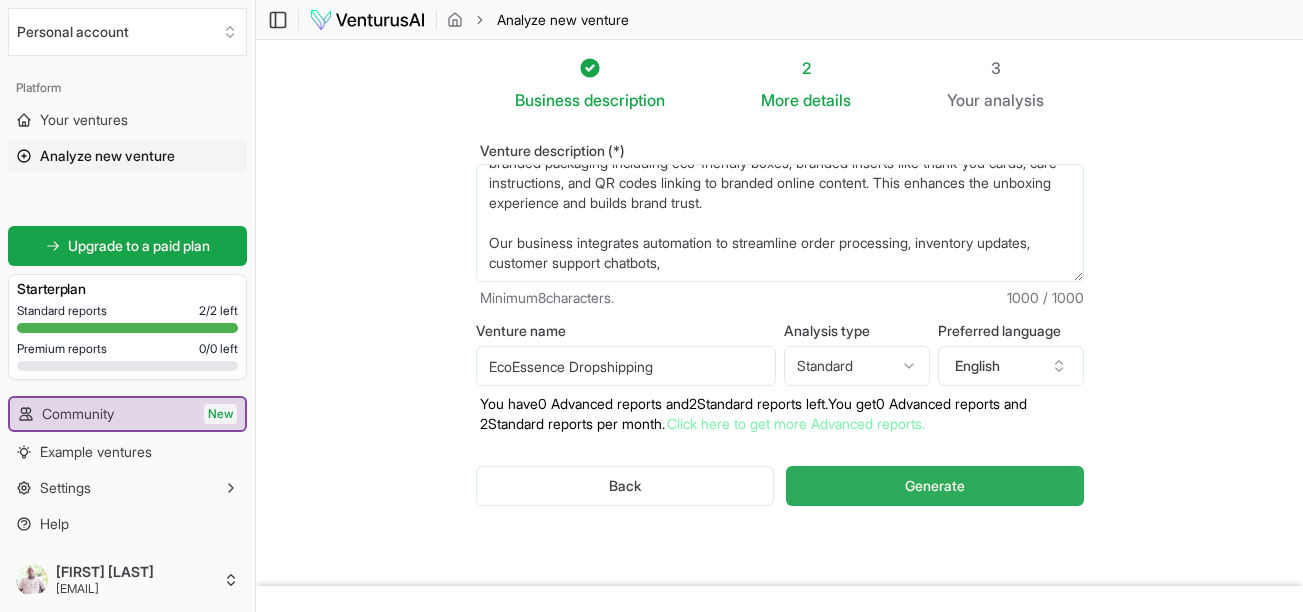 type on "EcoEssence Dropshipping" 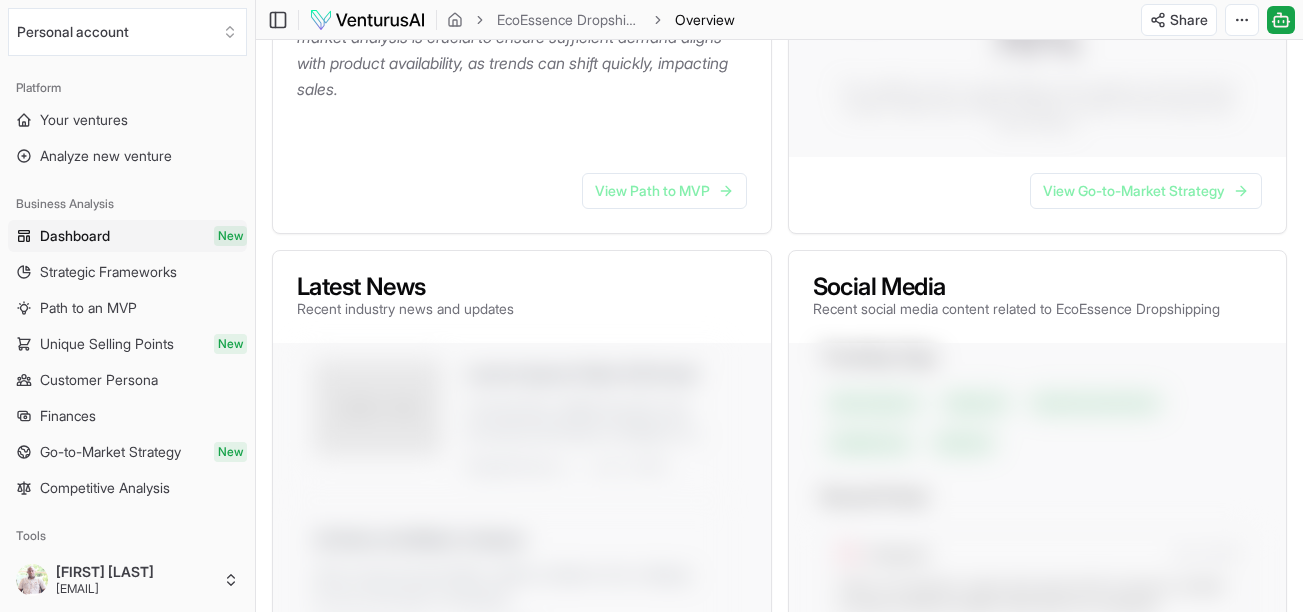 scroll, scrollTop: 682, scrollLeft: 0, axis: vertical 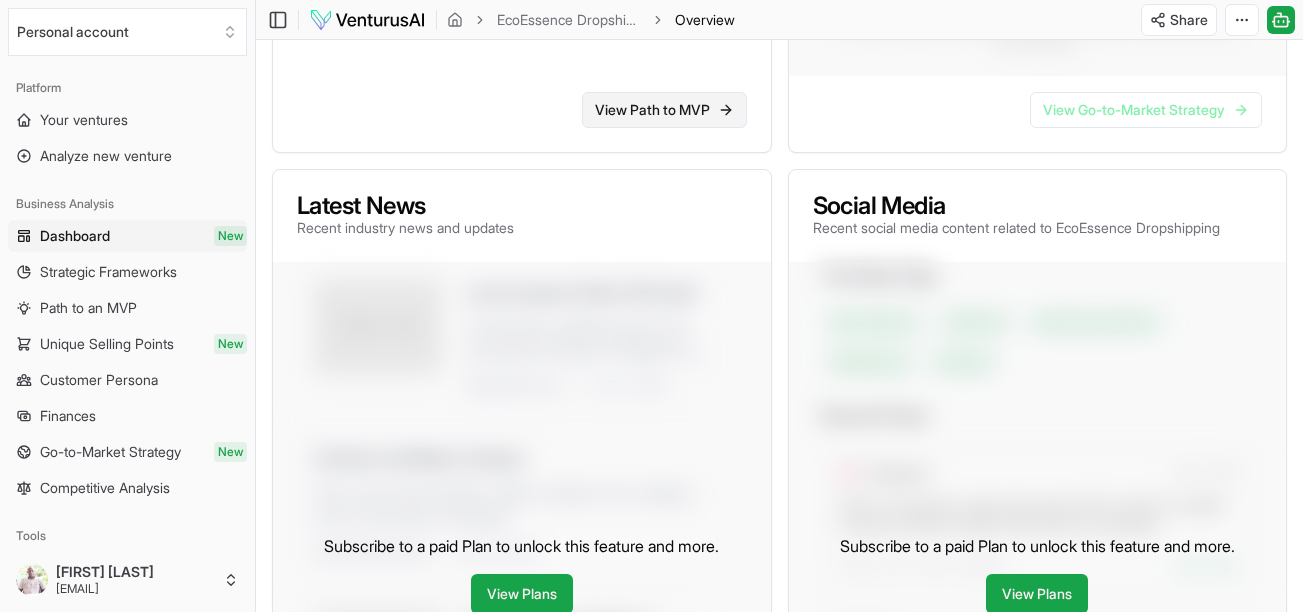 click on "View Path to MVP" at bounding box center [664, 110] 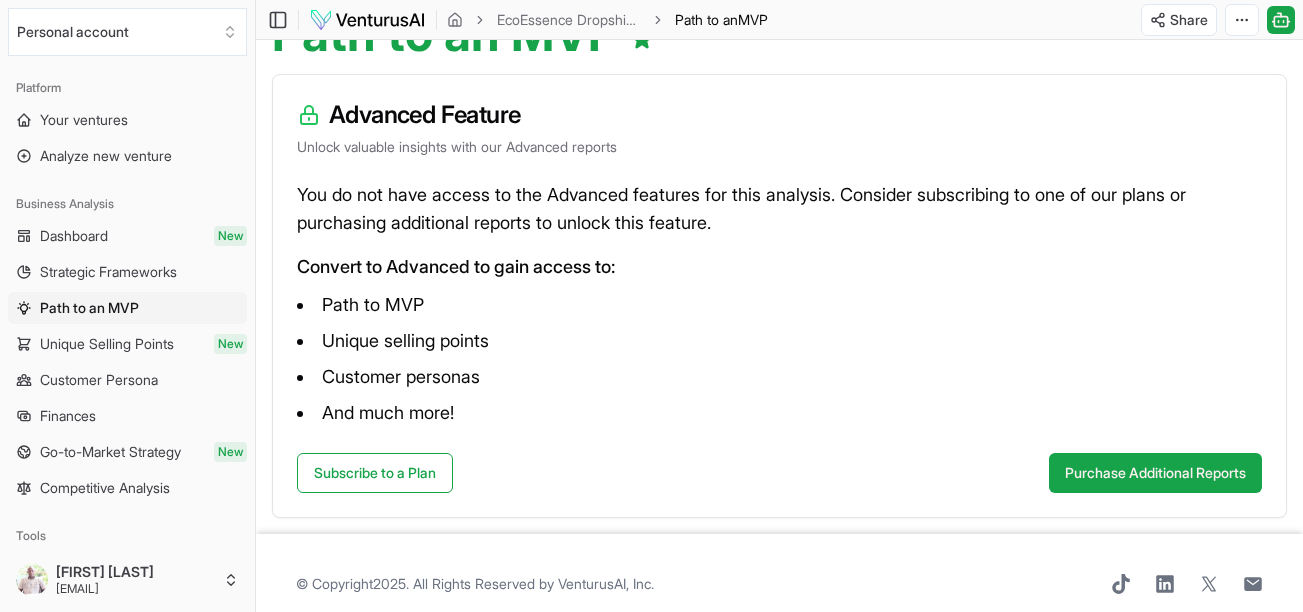scroll, scrollTop: 254, scrollLeft: 0, axis: vertical 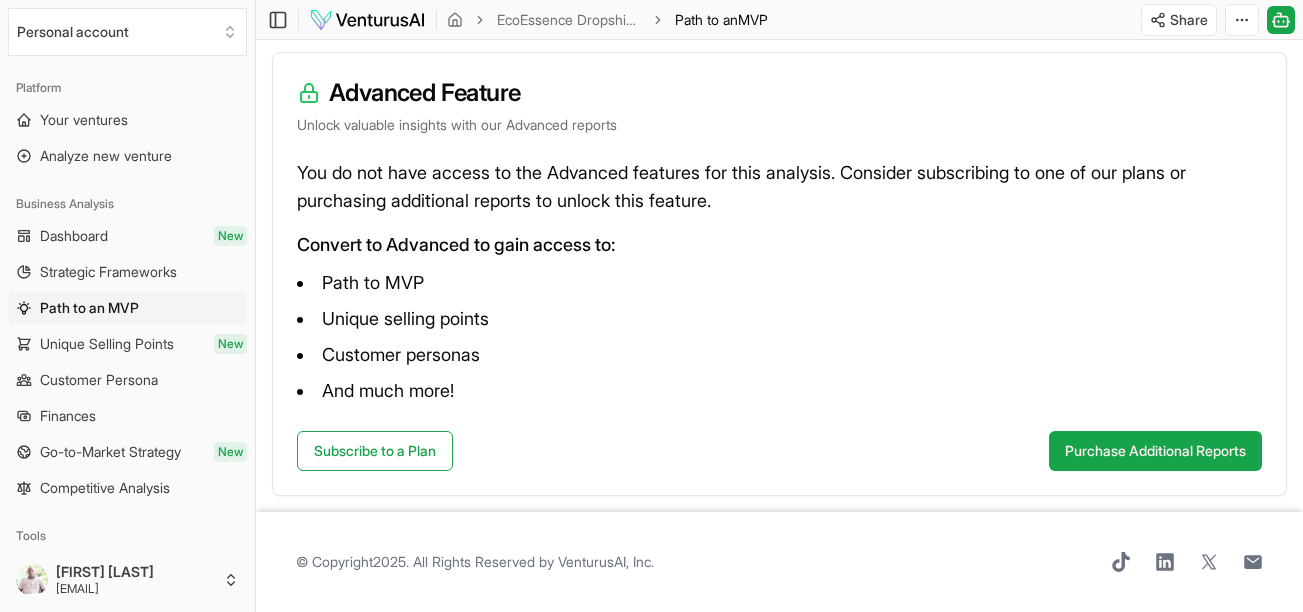 click on "Unique Selling Points" at bounding box center [107, 344] 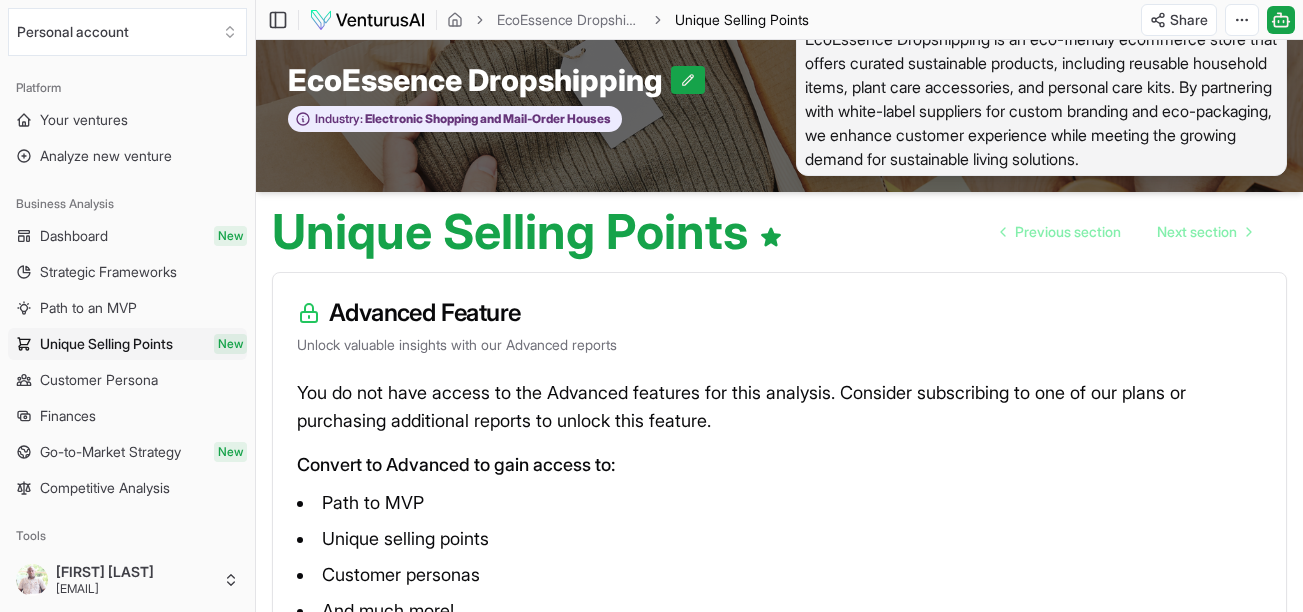scroll, scrollTop: 0, scrollLeft: 0, axis: both 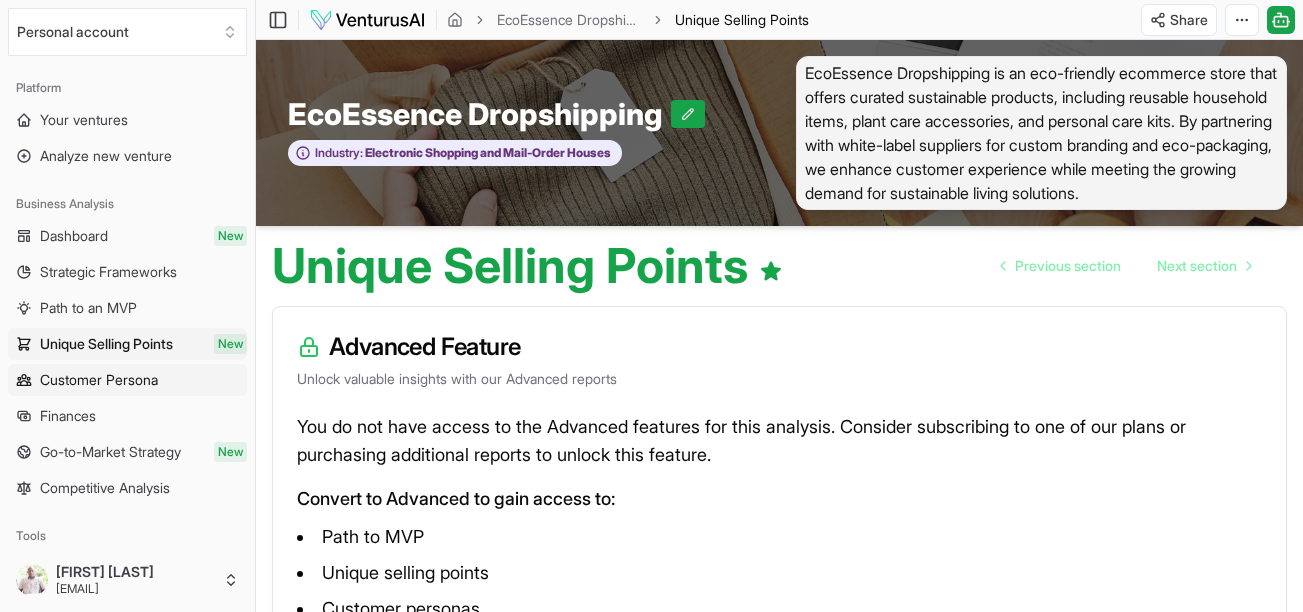 click on "Customer Persona" at bounding box center (99, 380) 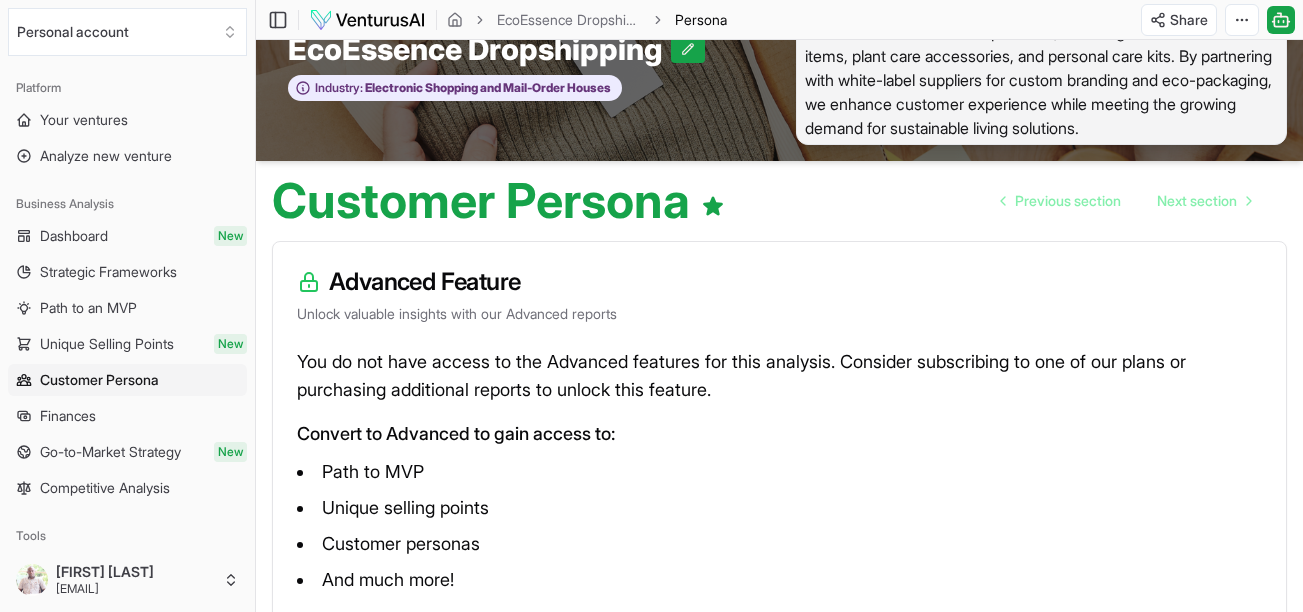 scroll, scrollTop: 64, scrollLeft: 0, axis: vertical 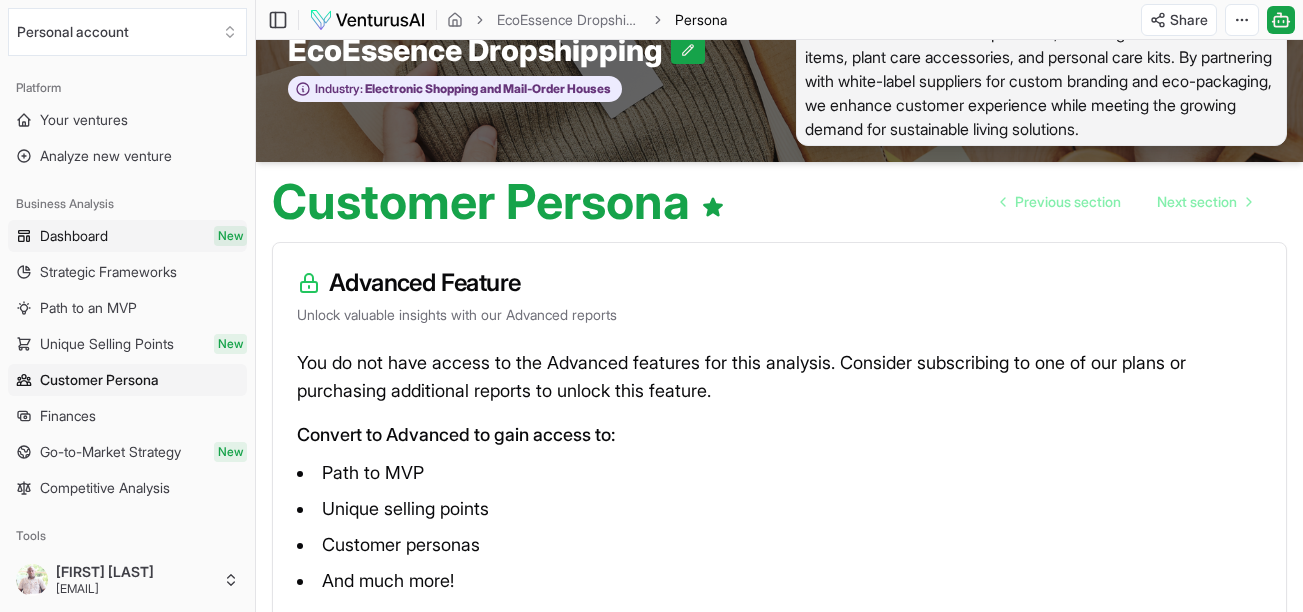 click on "Dashboard" at bounding box center [74, 236] 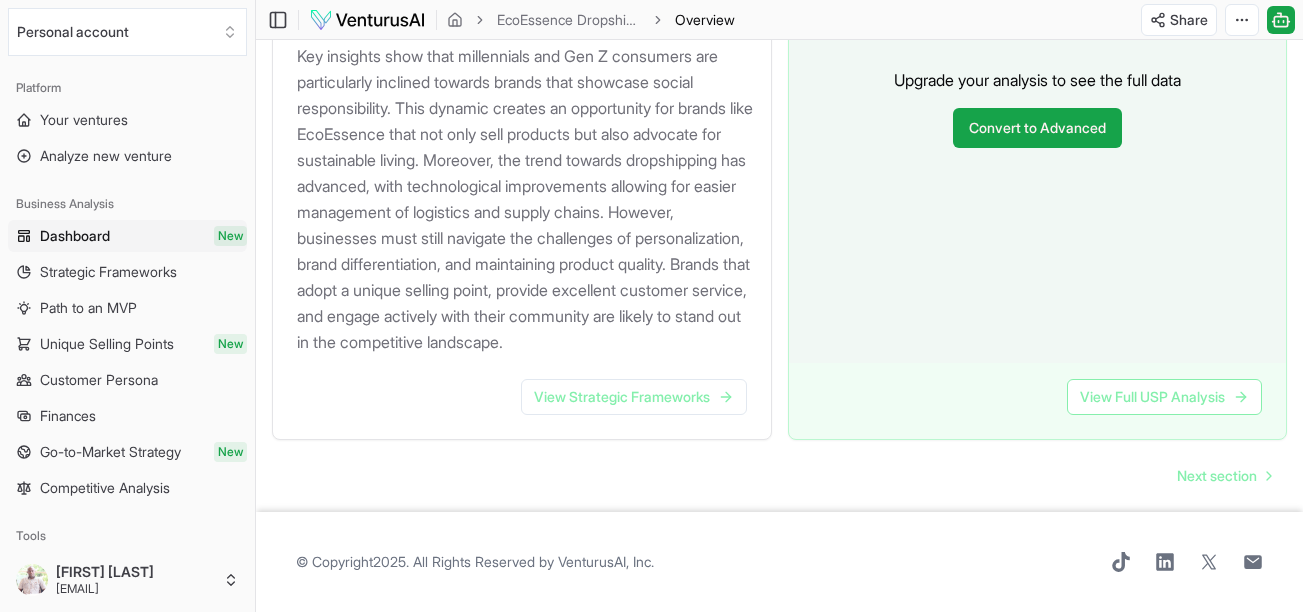 scroll, scrollTop: 2344, scrollLeft: 0, axis: vertical 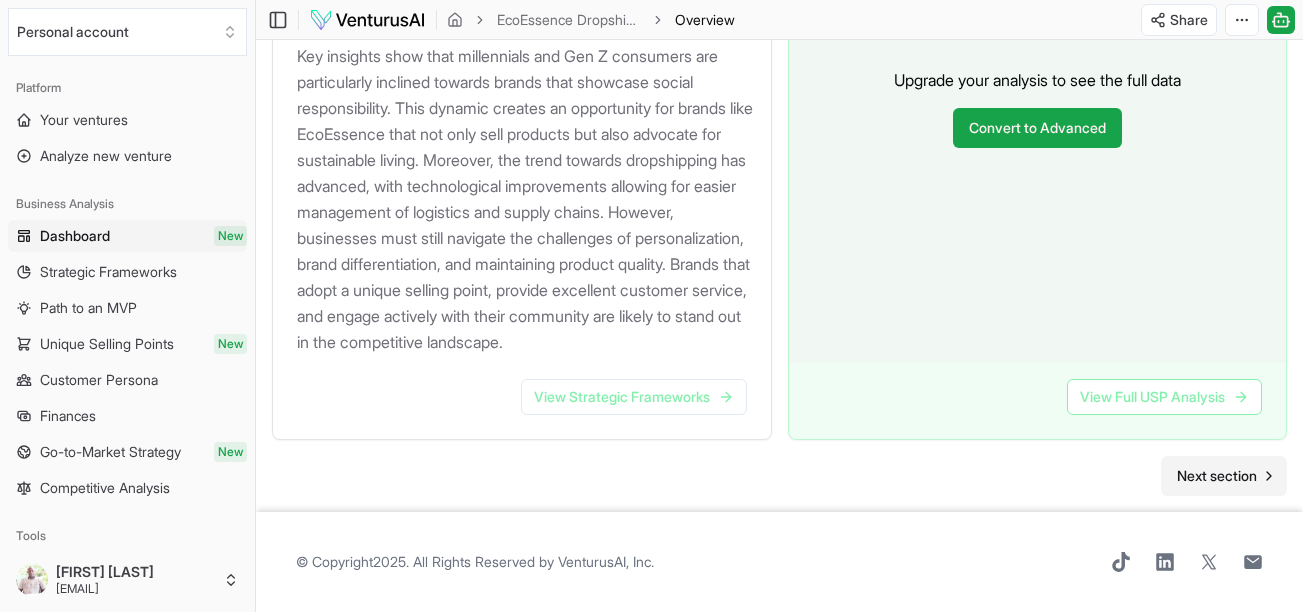 click on "Next section" at bounding box center (1217, 476) 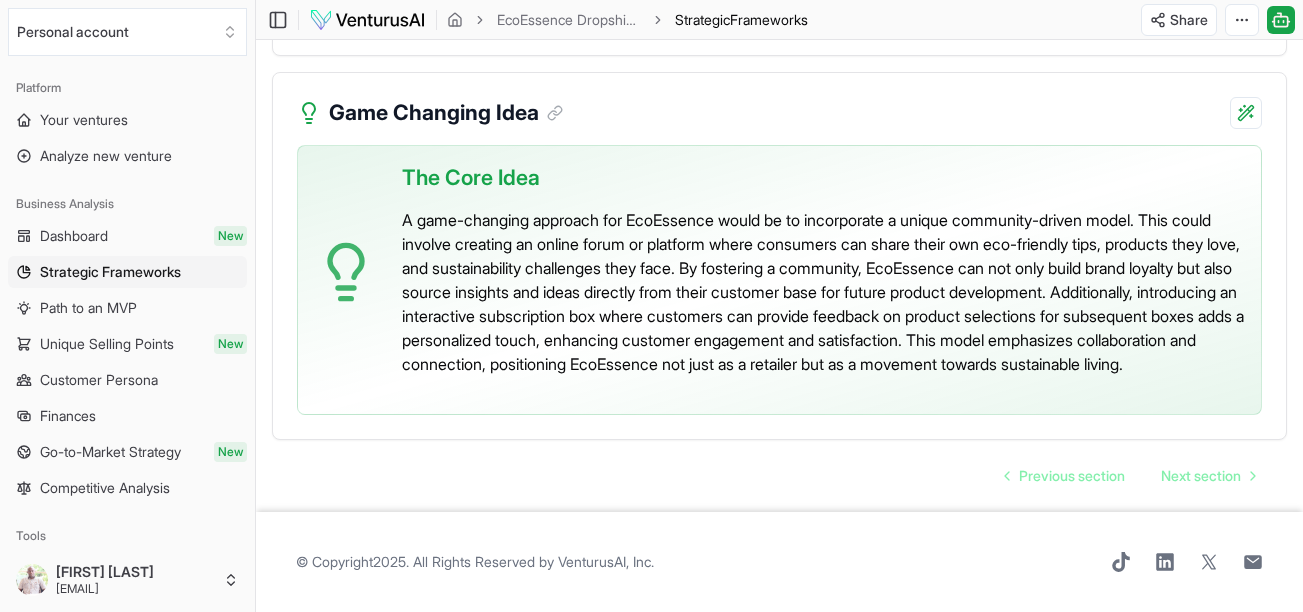 scroll, scrollTop: 4530, scrollLeft: 0, axis: vertical 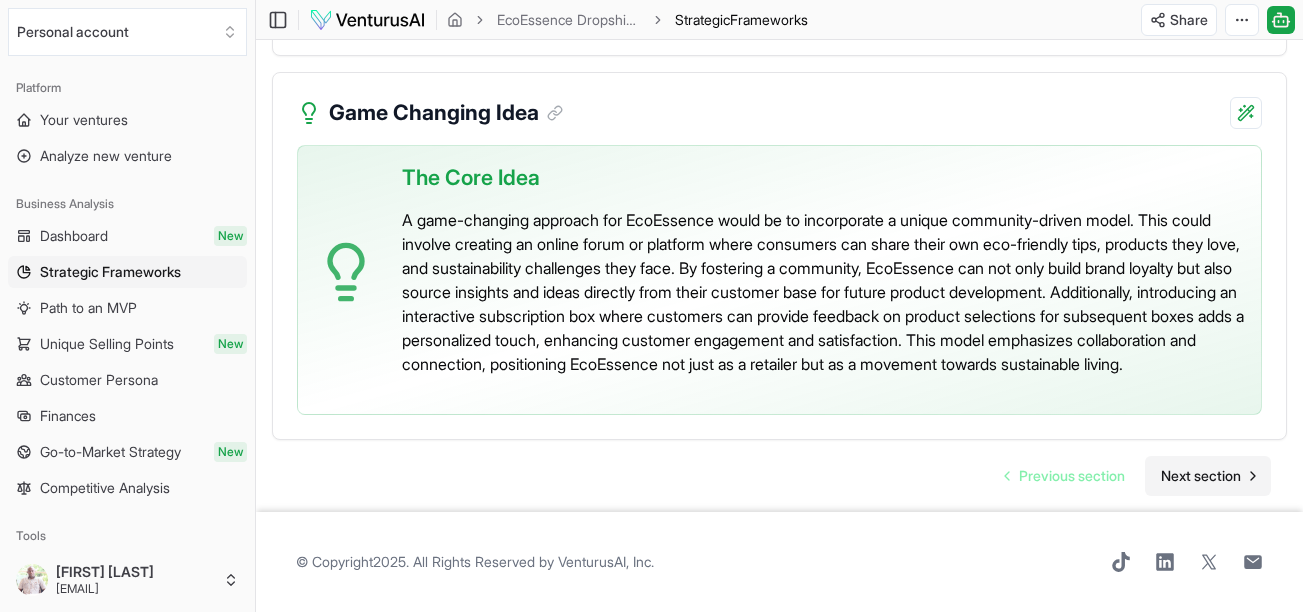 click on "Next section" at bounding box center [1201, 476] 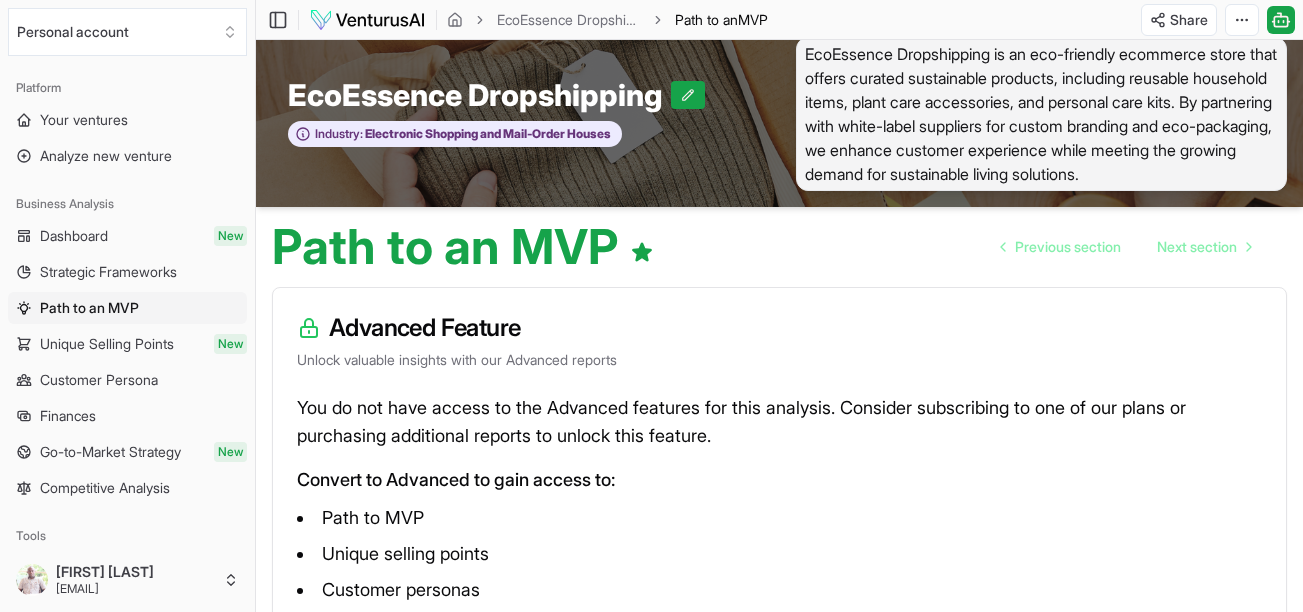 scroll, scrollTop: 0, scrollLeft: 0, axis: both 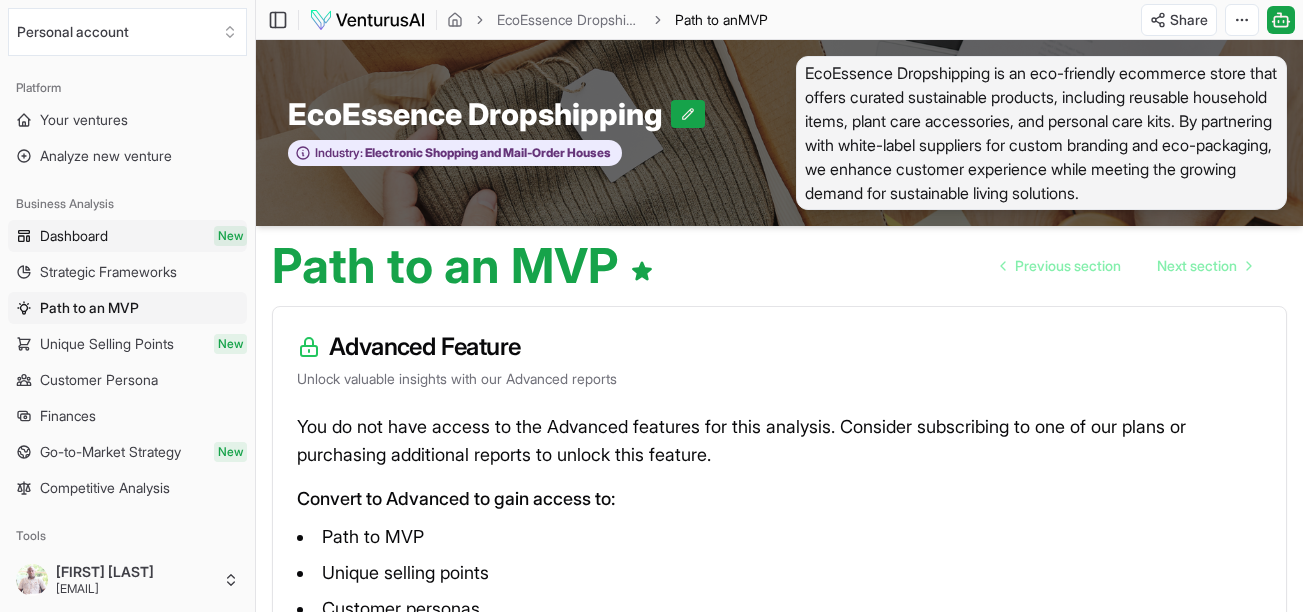 click on "Dashboard" at bounding box center [74, 236] 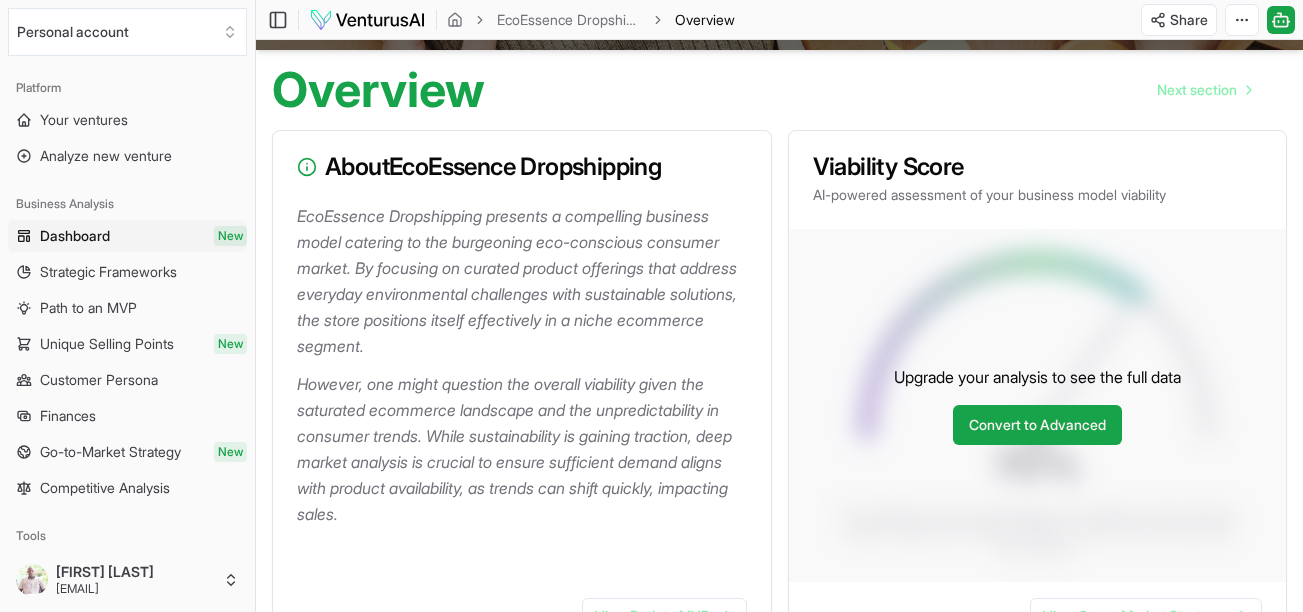 scroll, scrollTop: 193, scrollLeft: 0, axis: vertical 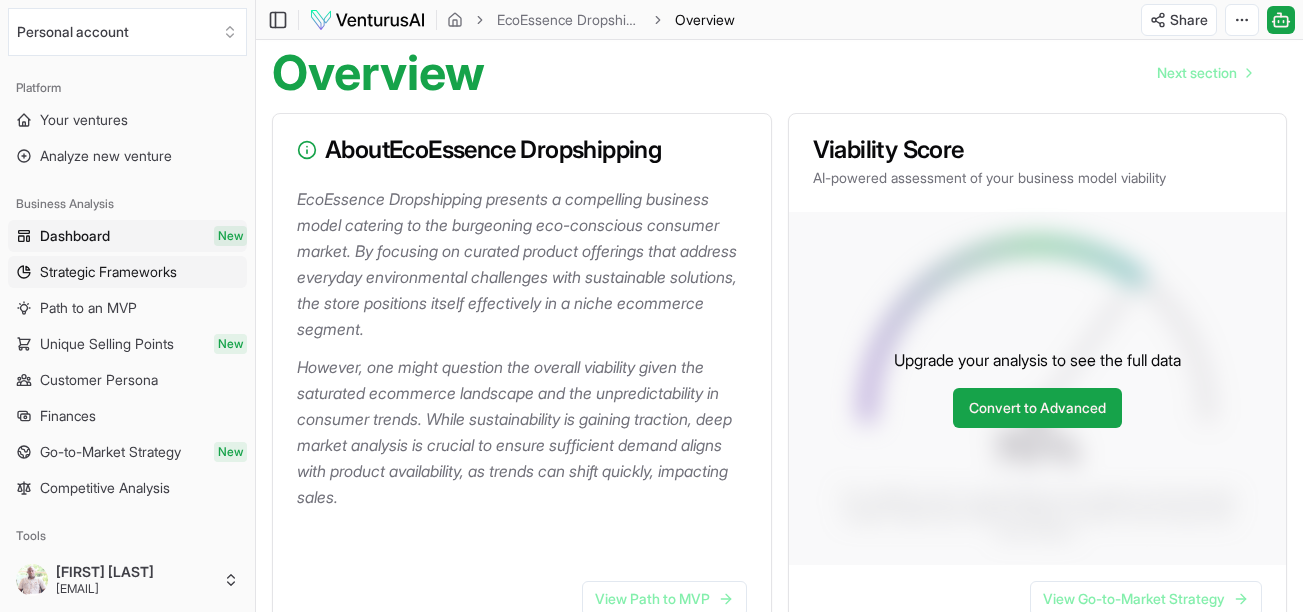 click on "Strategic Frameworks" at bounding box center (108, 272) 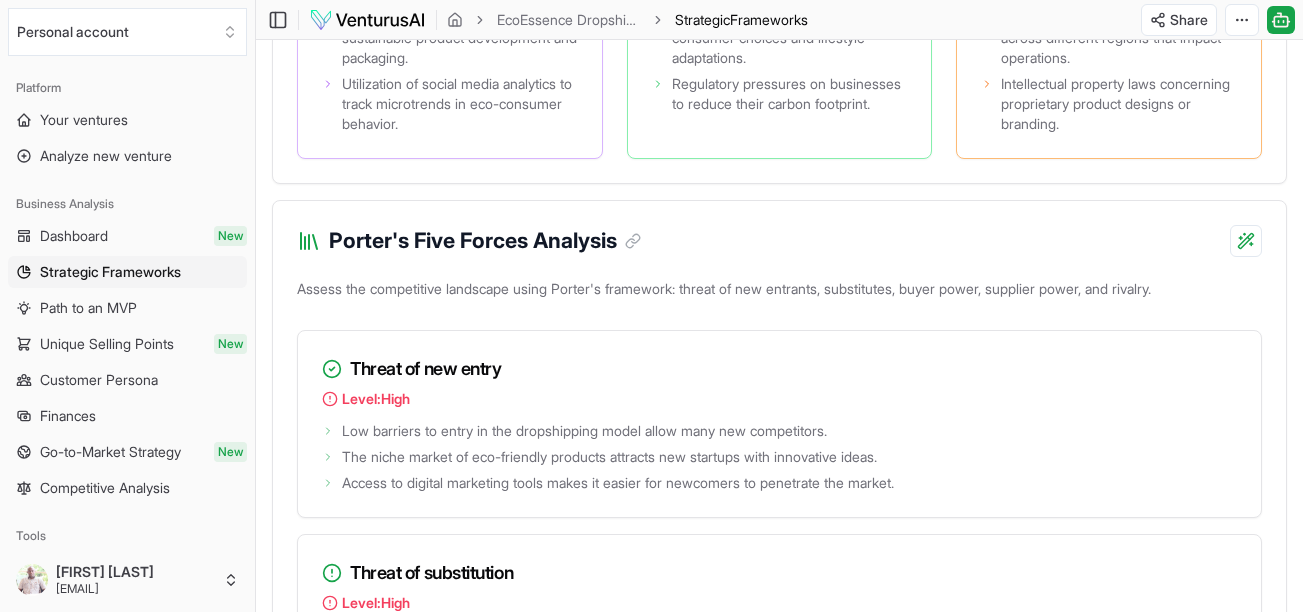scroll, scrollTop: 2446, scrollLeft: 0, axis: vertical 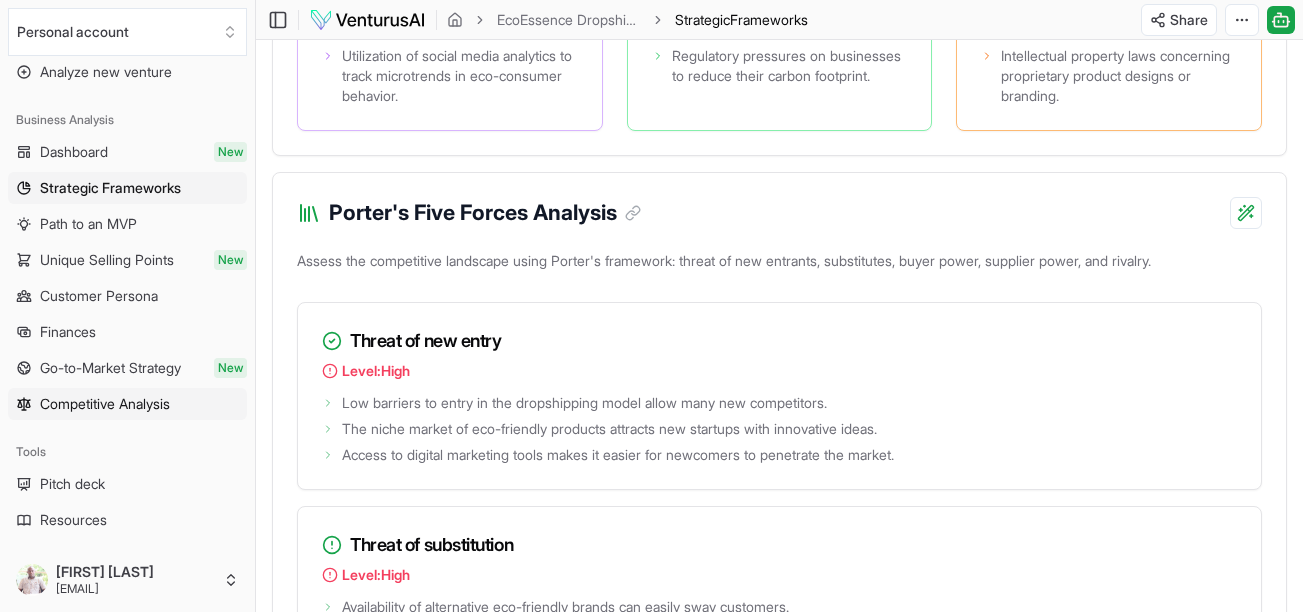 click on "Competitive Analysis" at bounding box center [105, 404] 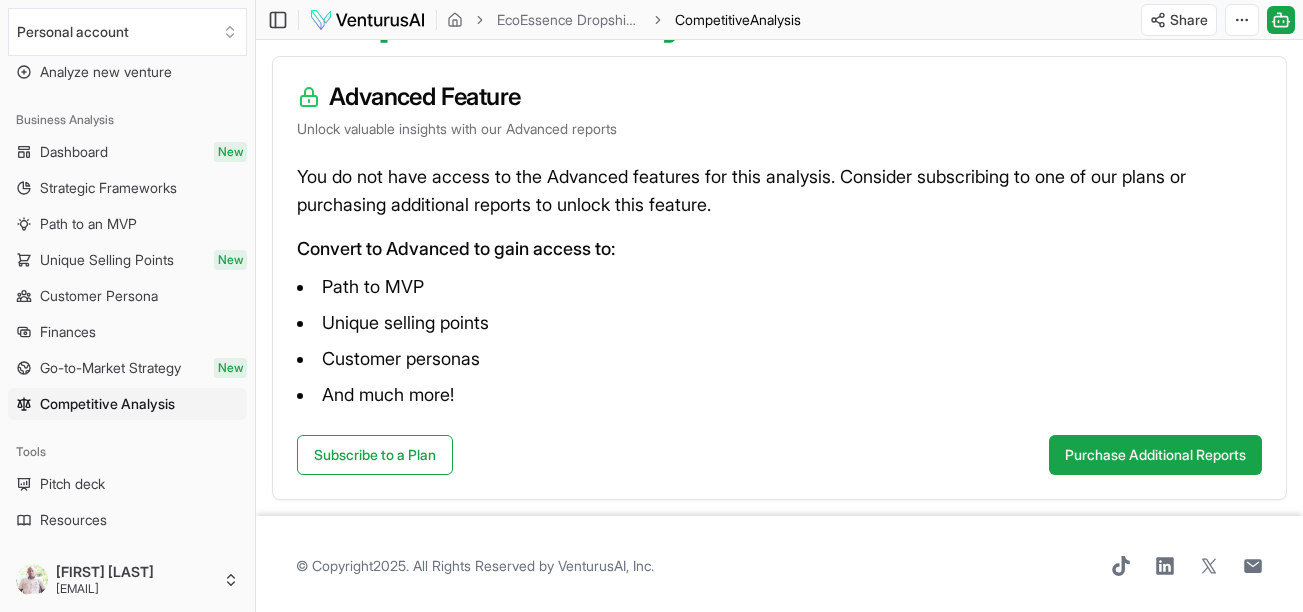 scroll, scrollTop: 254, scrollLeft: 0, axis: vertical 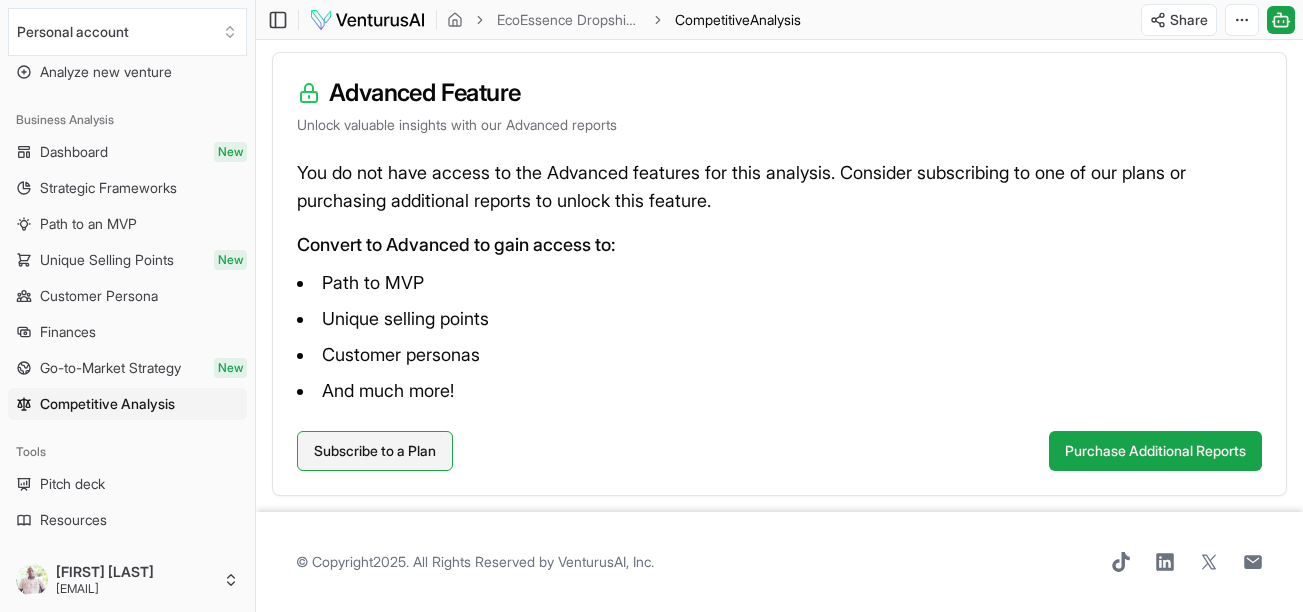click on "Subscribe to a Plan" at bounding box center (375, 451) 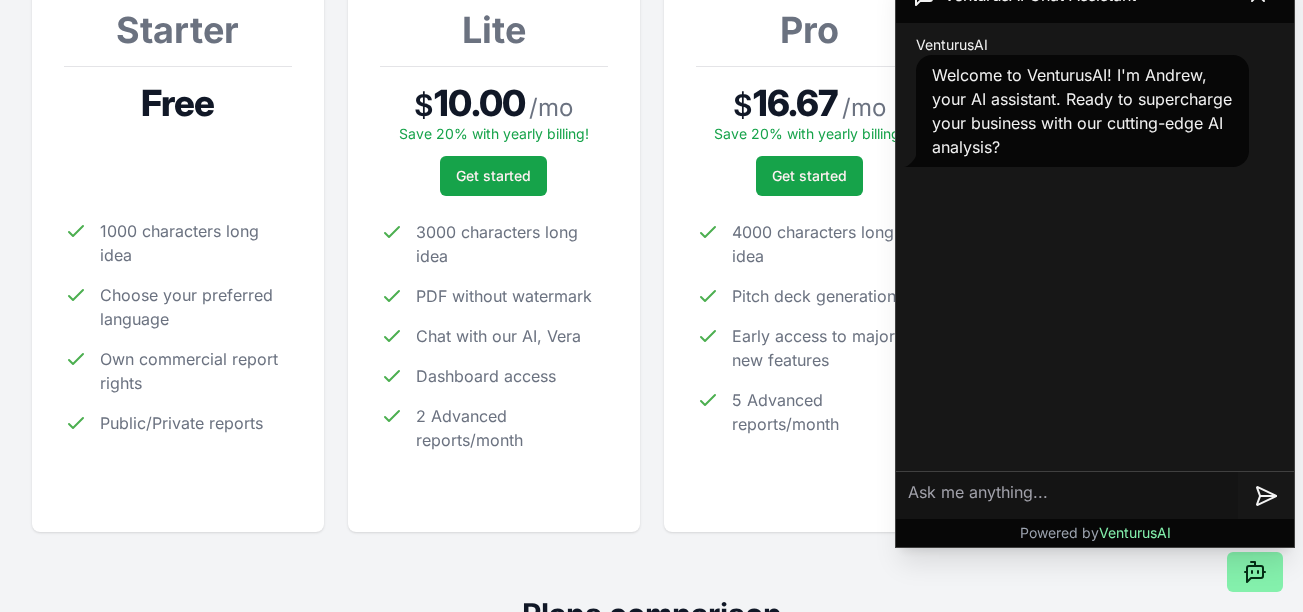 scroll, scrollTop: 374, scrollLeft: 0, axis: vertical 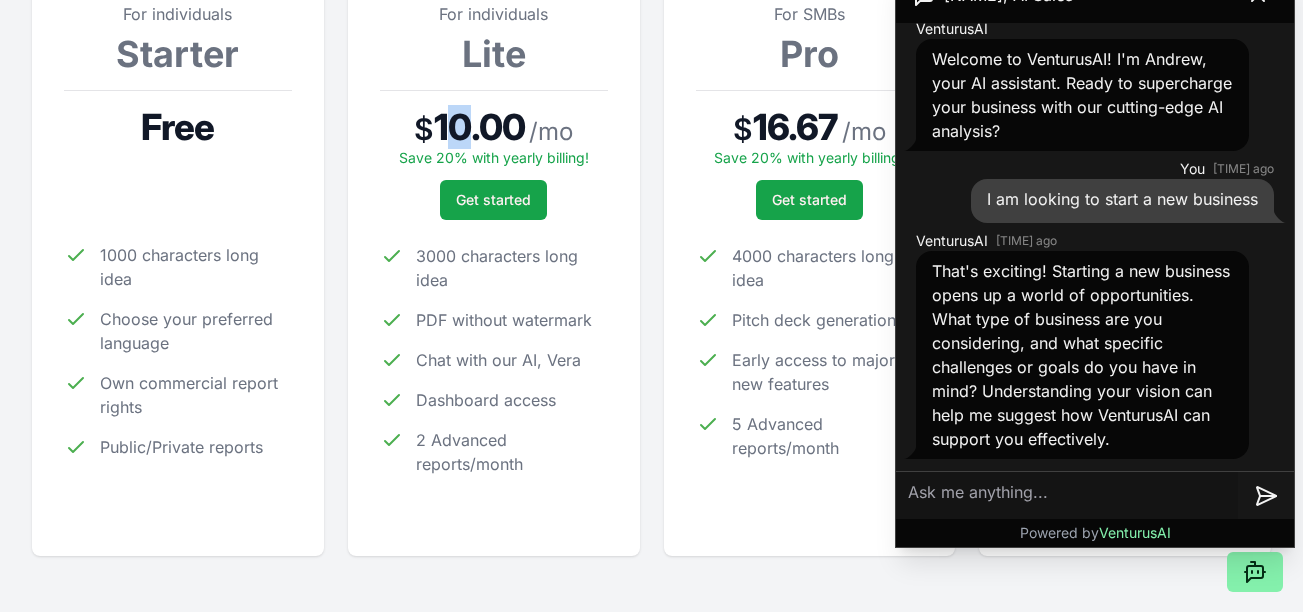drag, startPoint x: 445, startPoint y: 121, endPoint x: 473, endPoint y: 122, distance: 28.01785 